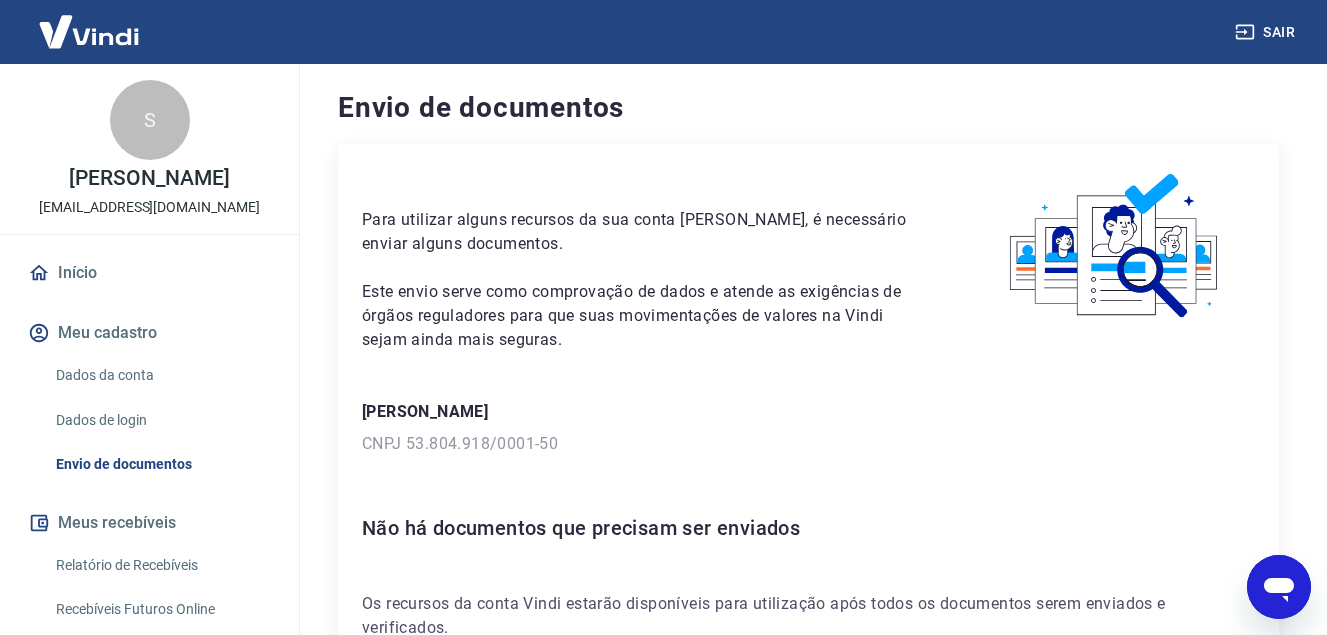 scroll, scrollTop: 0, scrollLeft: 0, axis: both 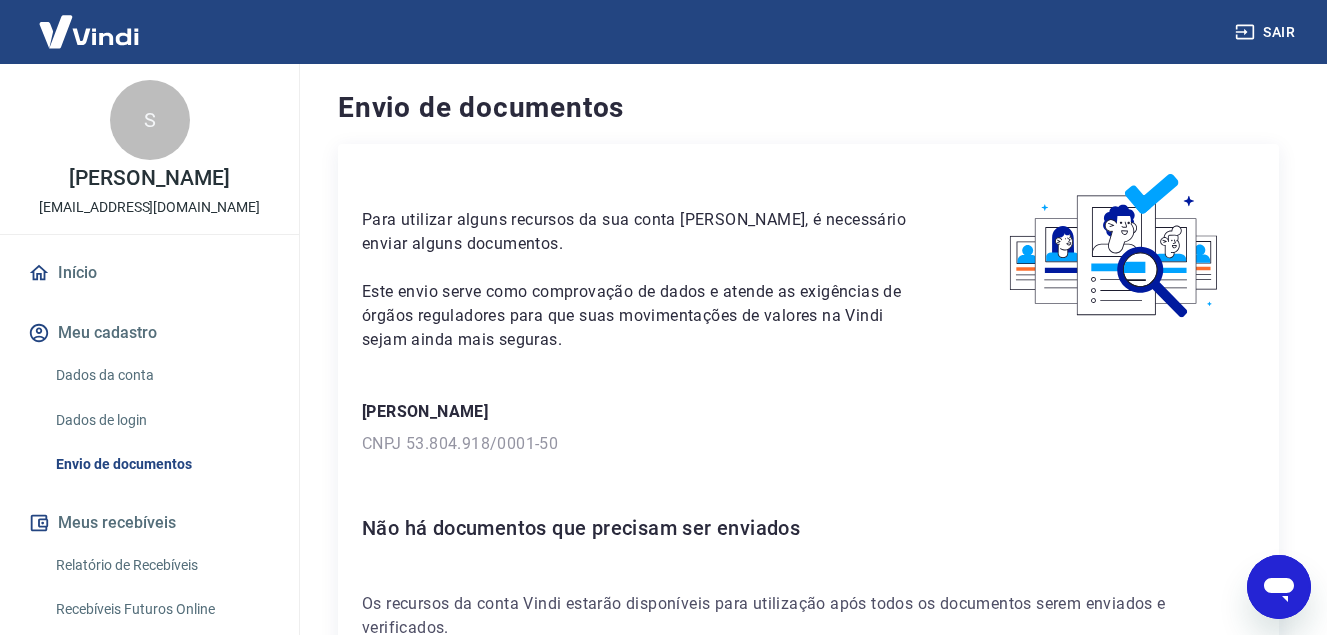 click on "Para utilizar alguns recursos da sua conta Vindi, é necessário enviar alguns documentos. Este envio serve como comprovação de dados e atende as exigências de órgãos reguladores para que suas movimentações de valores na Vindi sejam ainda mais seguras. Stefane Vieira Hipólito  CNPJ 53.804.918/0001-50 Não há documentos que precisam ser enviados Os recursos da conta Vindi estarão disponíveis para utilização após todos os documentos serem enviados e verificados." at bounding box center (808, 404) 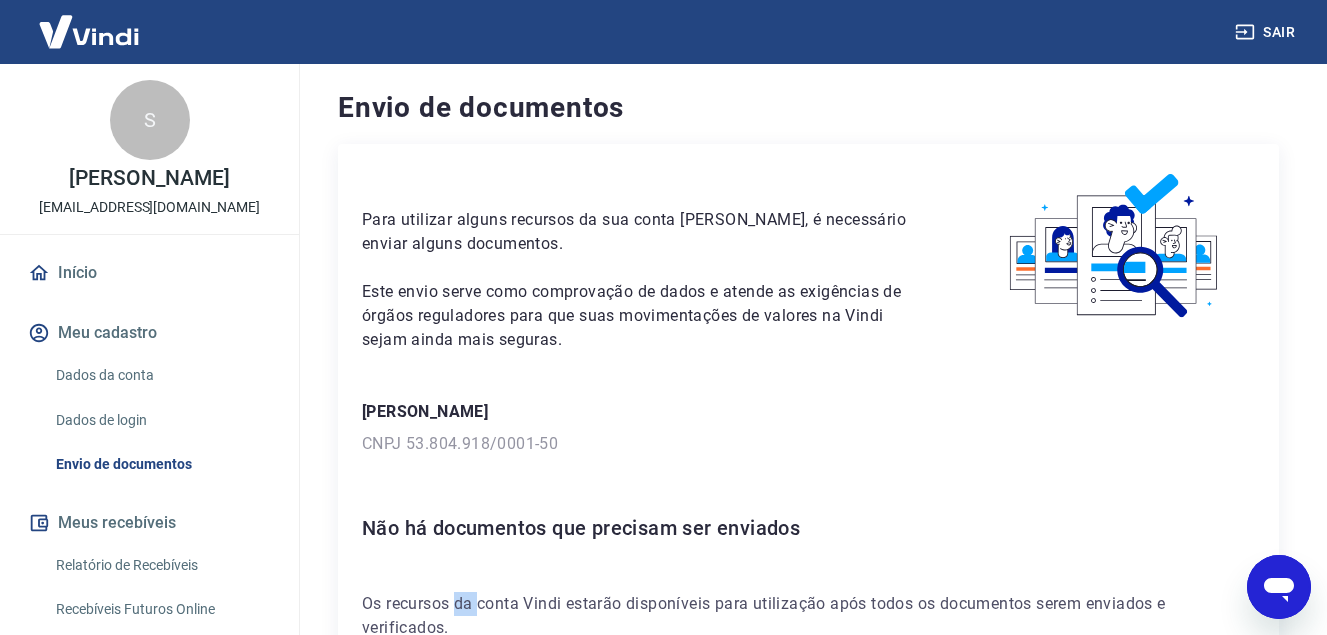 click on "Para utilizar alguns recursos da sua conta Vindi, é necessário enviar alguns documentos. Este envio serve como comprovação de dados e atende as exigências de órgãos reguladores para que suas movimentações de valores na Vindi sejam ainda mais seguras. Stefane Vieira Hipólito  CNPJ 53.804.918/0001-50 Não há documentos que precisam ser enviados Os recursos da conta Vindi estarão disponíveis para utilização após todos os documentos serem enviados e verificados." at bounding box center [808, 404] 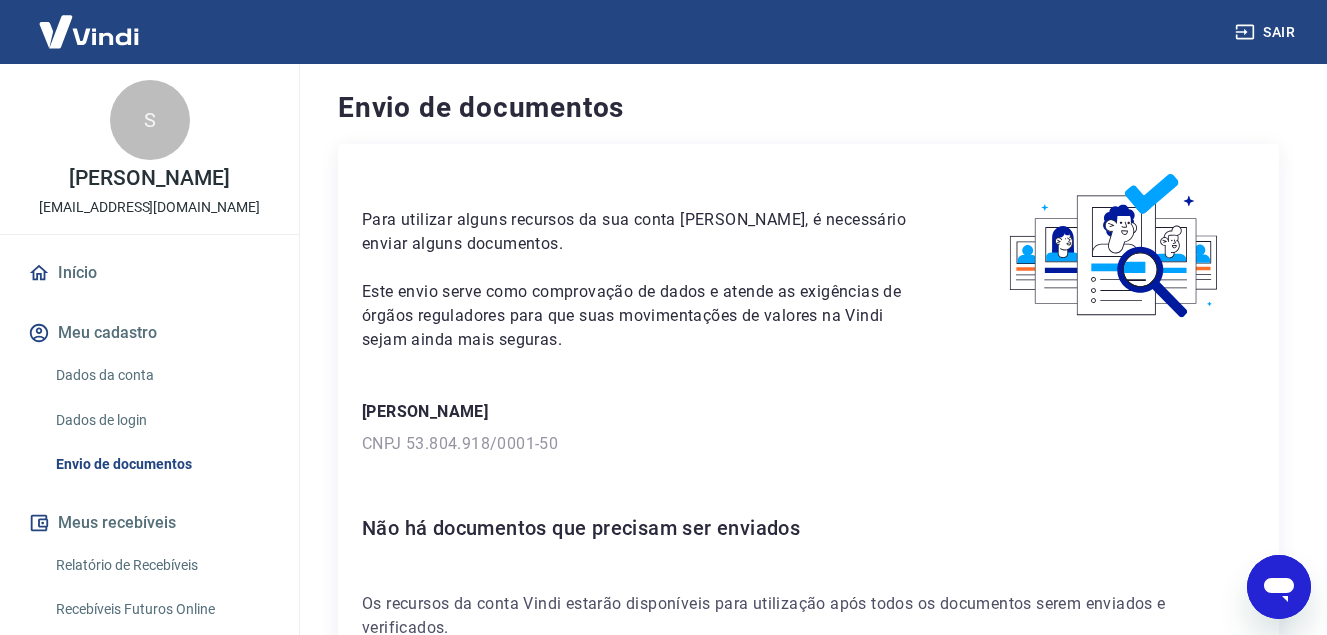 drag, startPoint x: 451, startPoint y: 552, endPoint x: 433, endPoint y: 527, distance: 30.805843 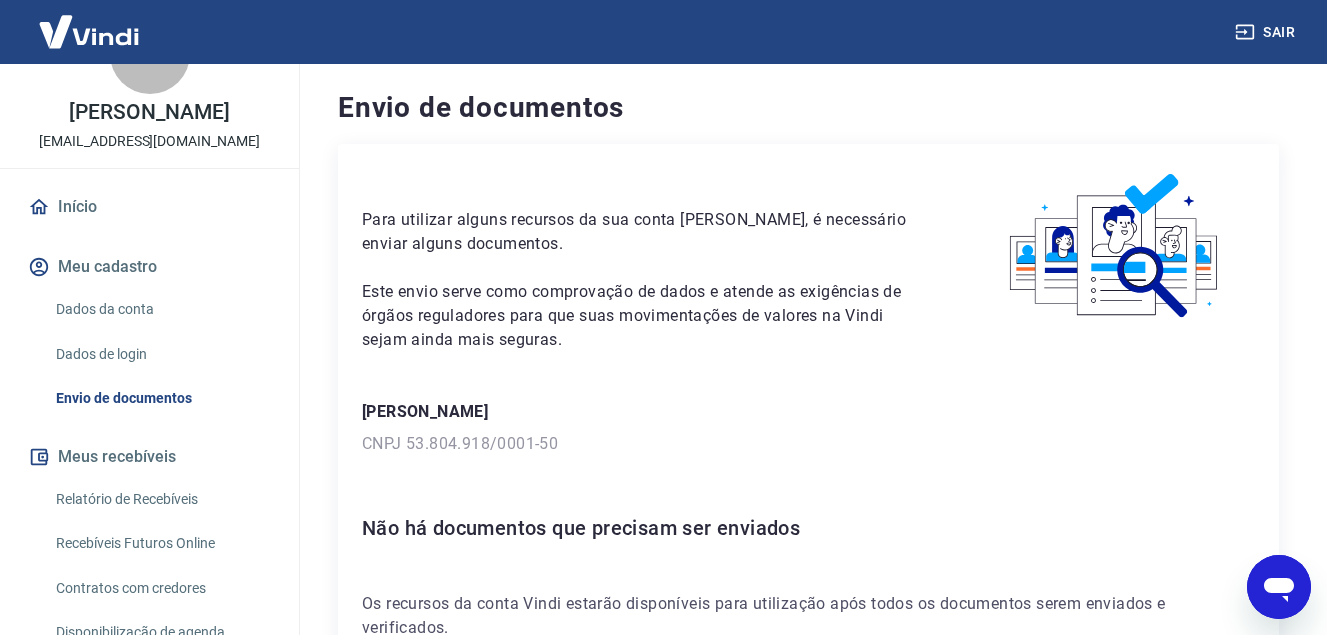 scroll, scrollTop: 67, scrollLeft: 0, axis: vertical 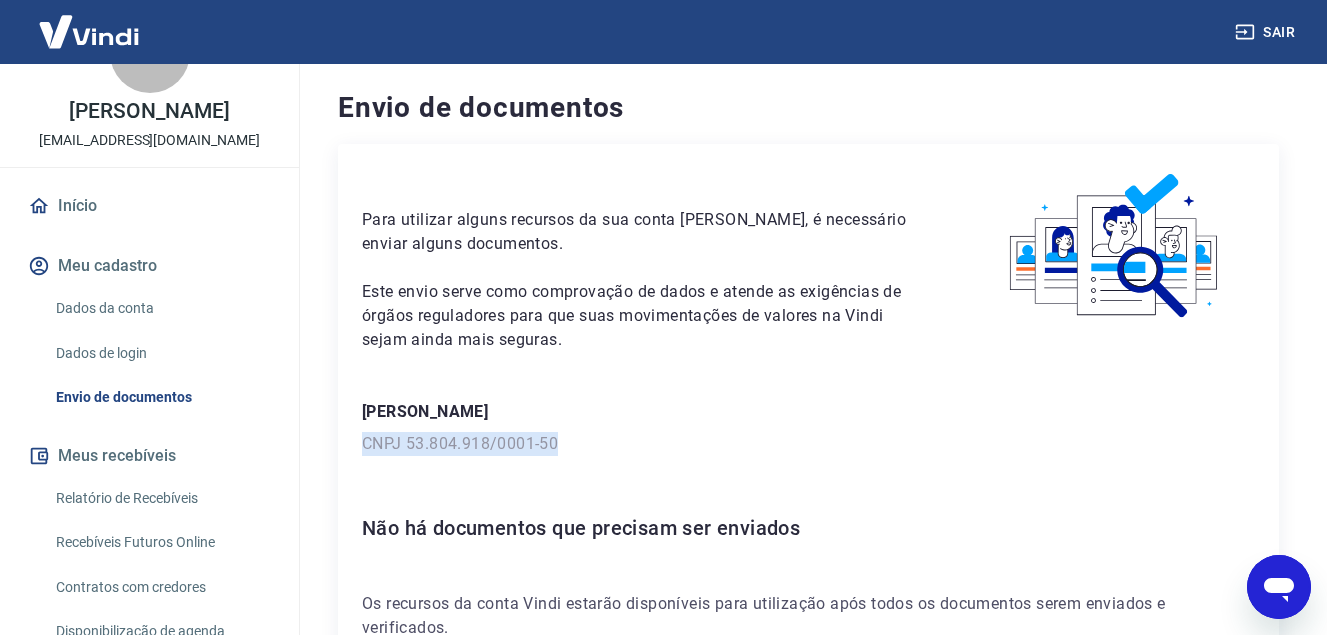 drag, startPoint x: 359, startPoint y: 441, endPoint x: 542, endPoint y: 440, distance: 183.00273 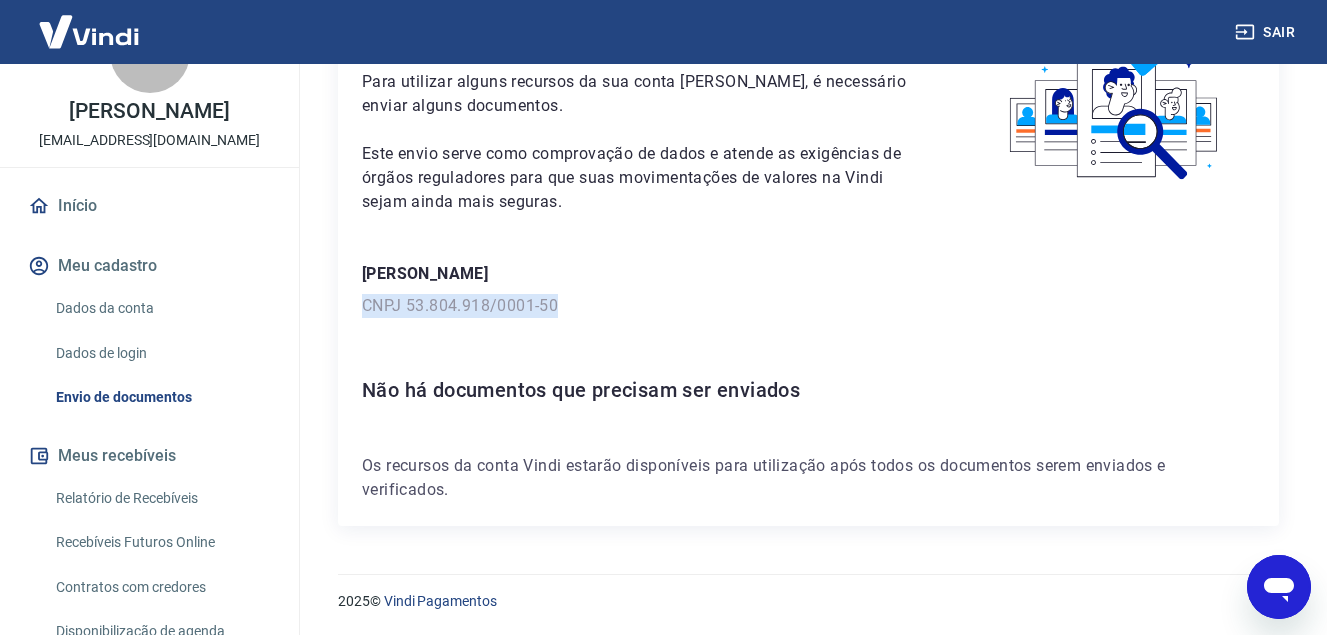 scroll, scrollTop: 139, scrollLeft: 0, axis: vertical 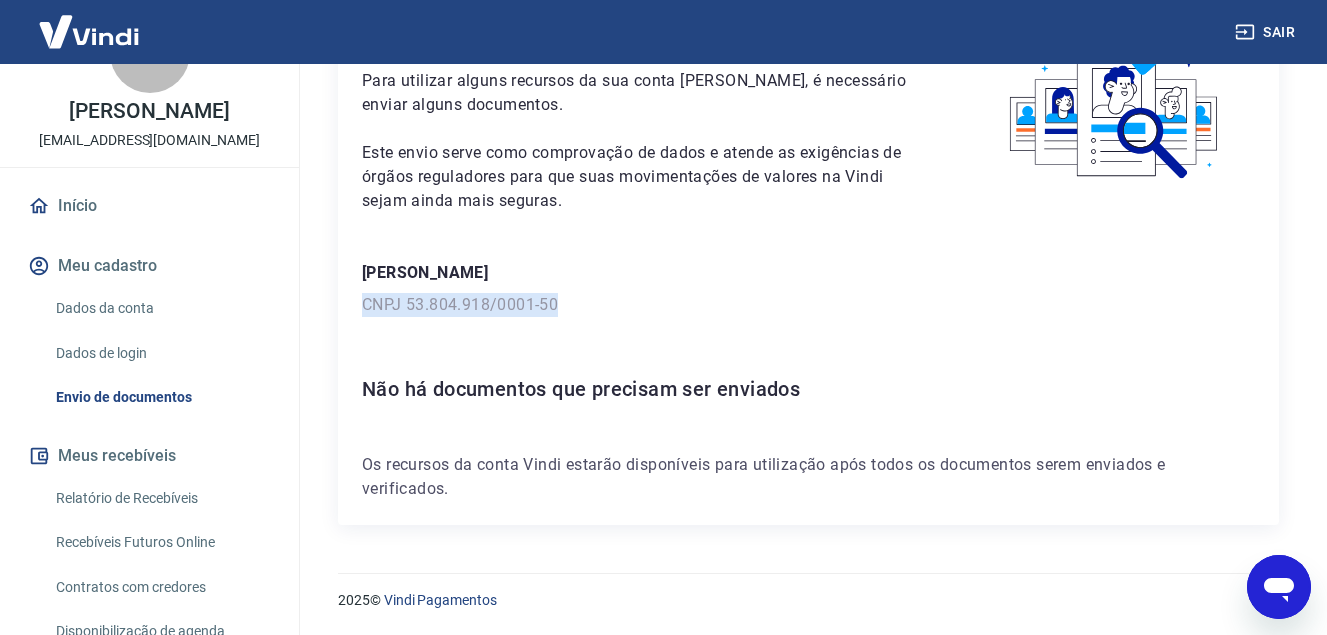 copy on "CNPJ 53.804.918/0001-50" 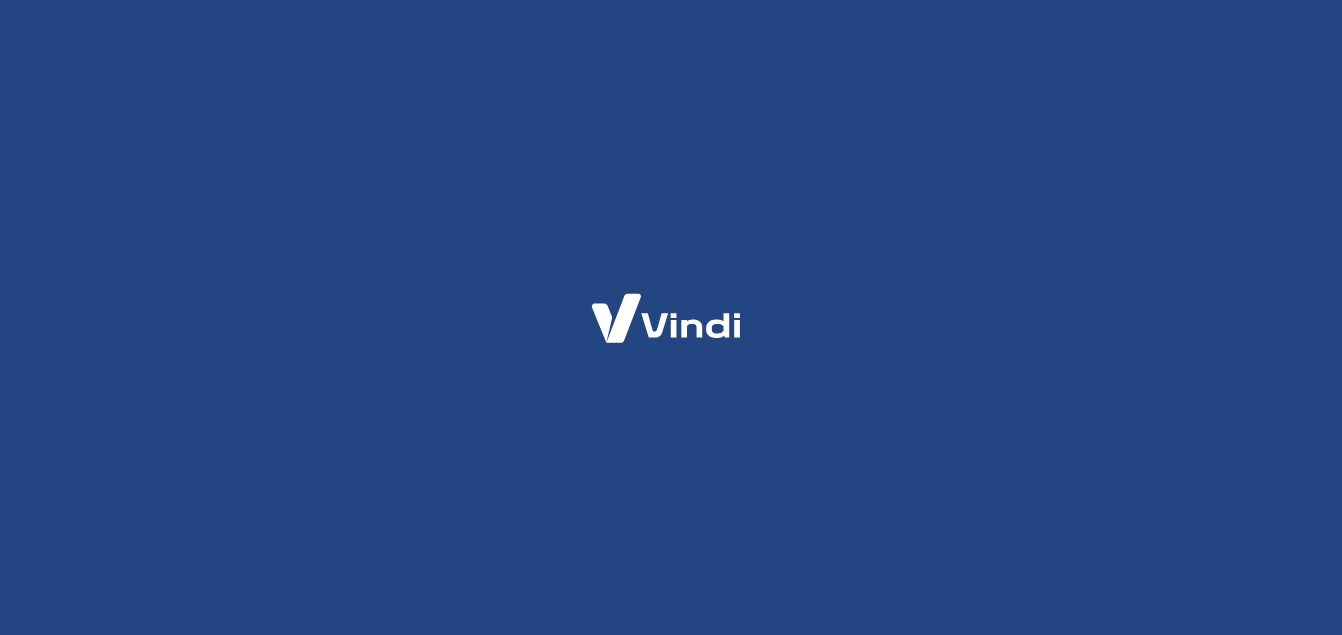 scroll, scrollTop: 0, scrollLeft: 0, axis: both 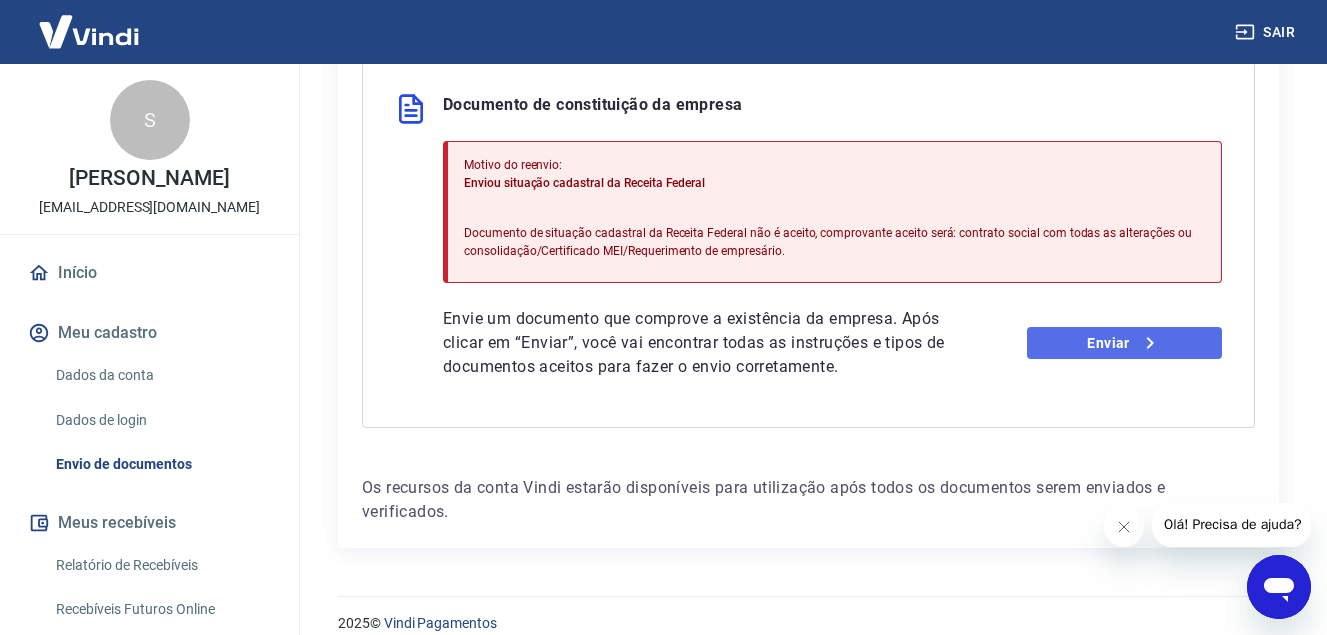 click on "Enviar" at bounding box center [1124, 343] 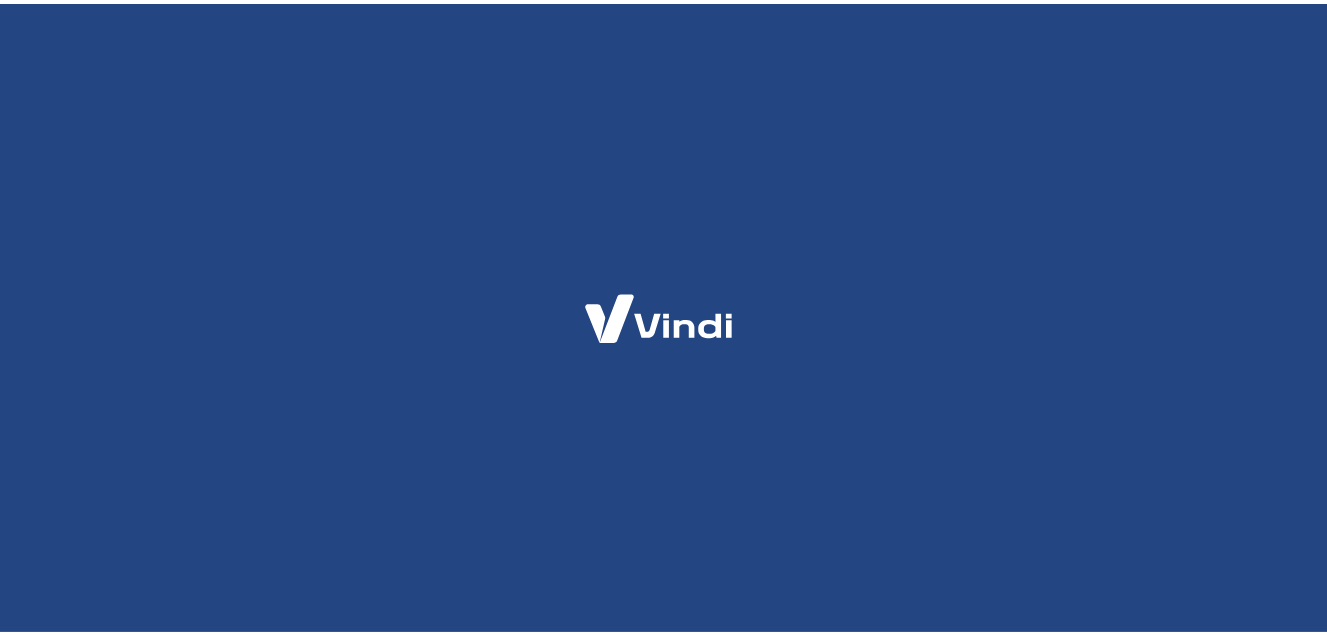 scroll, scrollTop: 0, scrollLeft: 0, axis: both 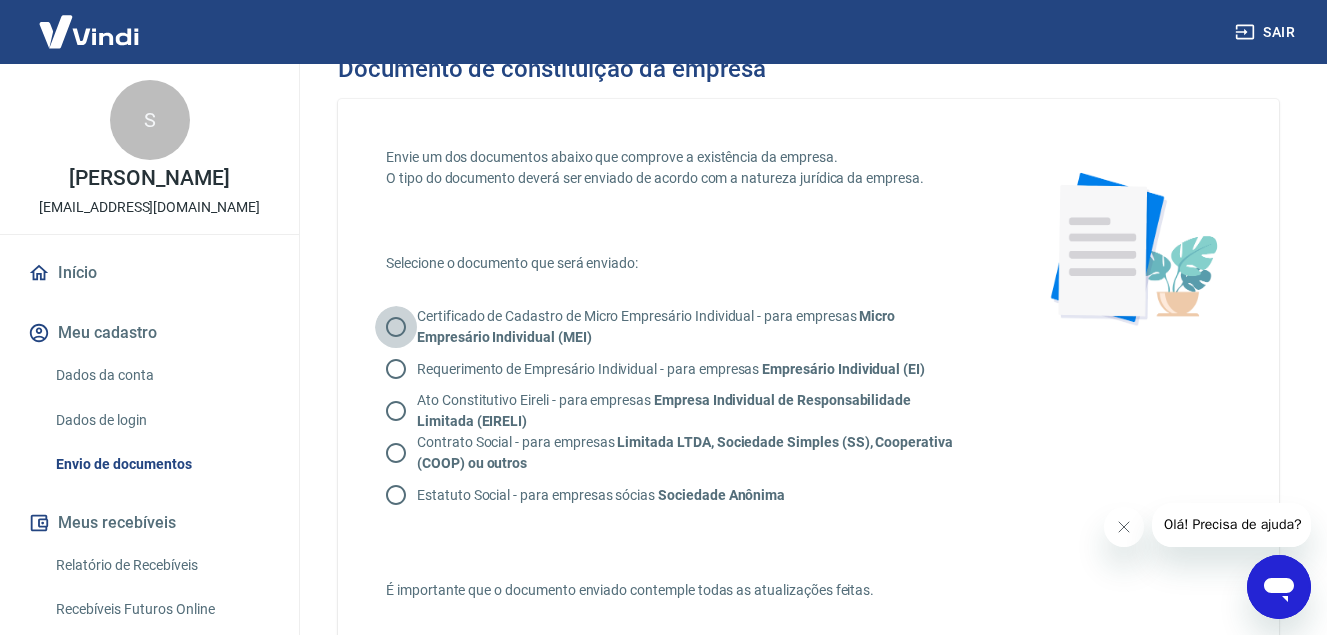 click on "Certificado de Cadastro de Micro Empresário Individual - para empresas   Micro Empresário Individual (MEI)" at bounding box center (396, 327) 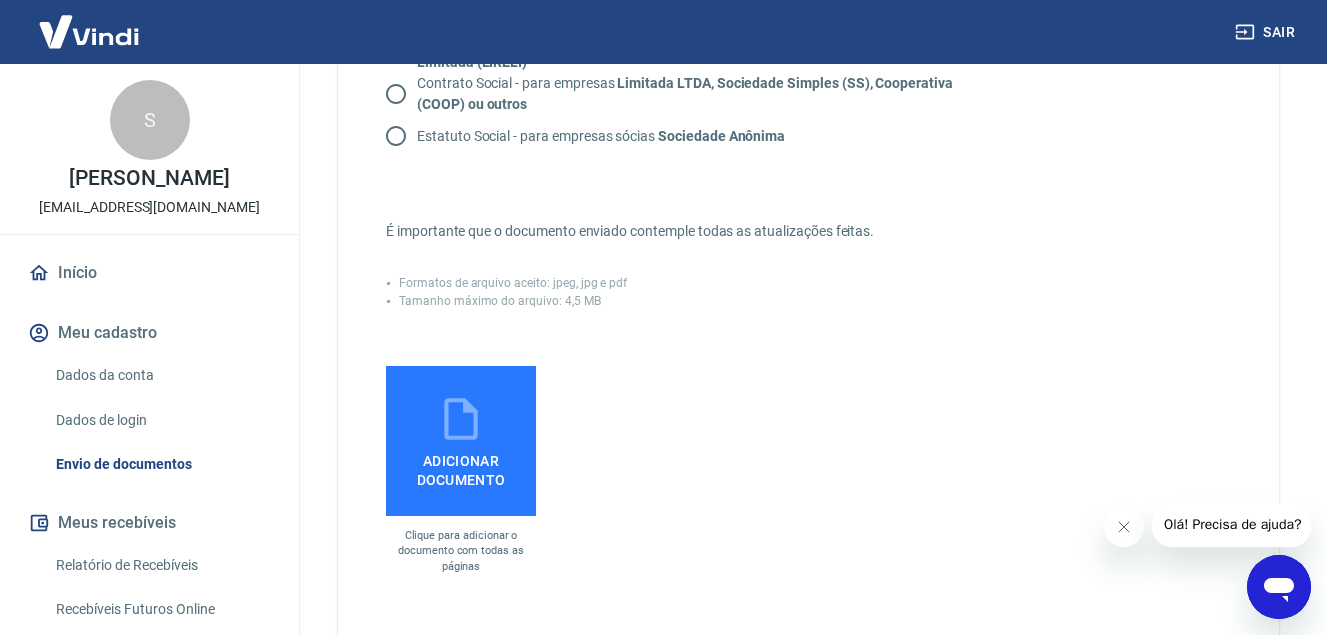 scroll, scrollTop: 400, scrollLeft: 0, axis: vertical 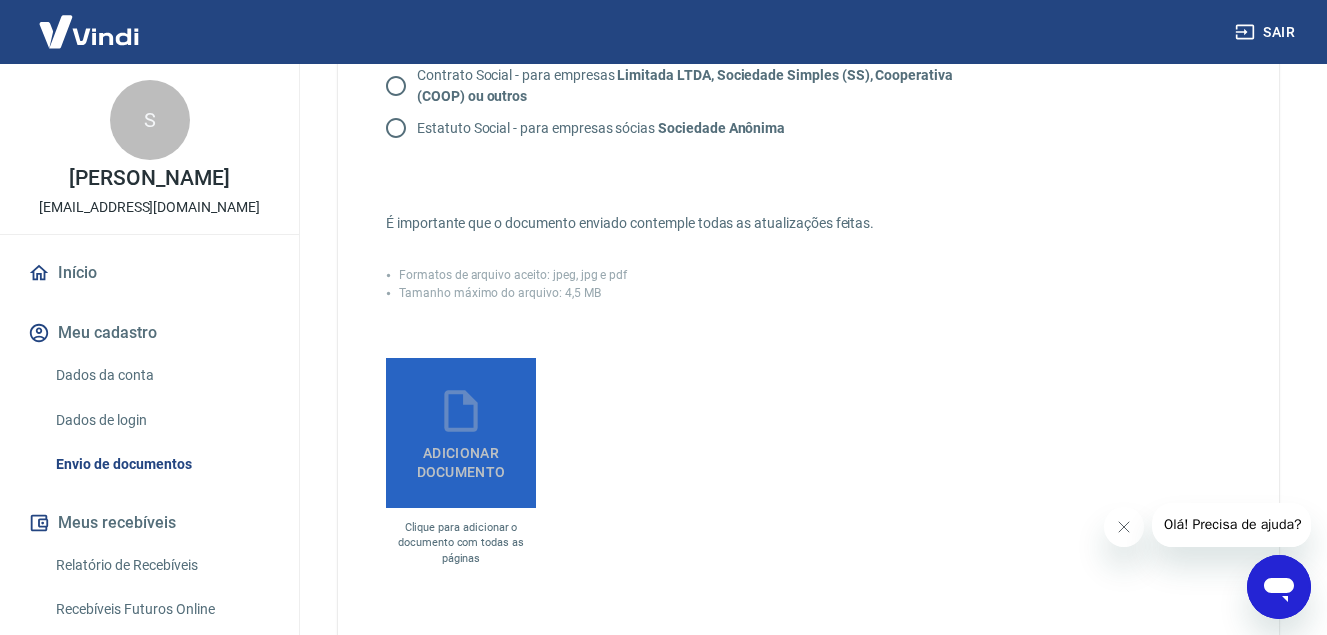 click on "Adicionar documento" at bounding box center (461, 458) 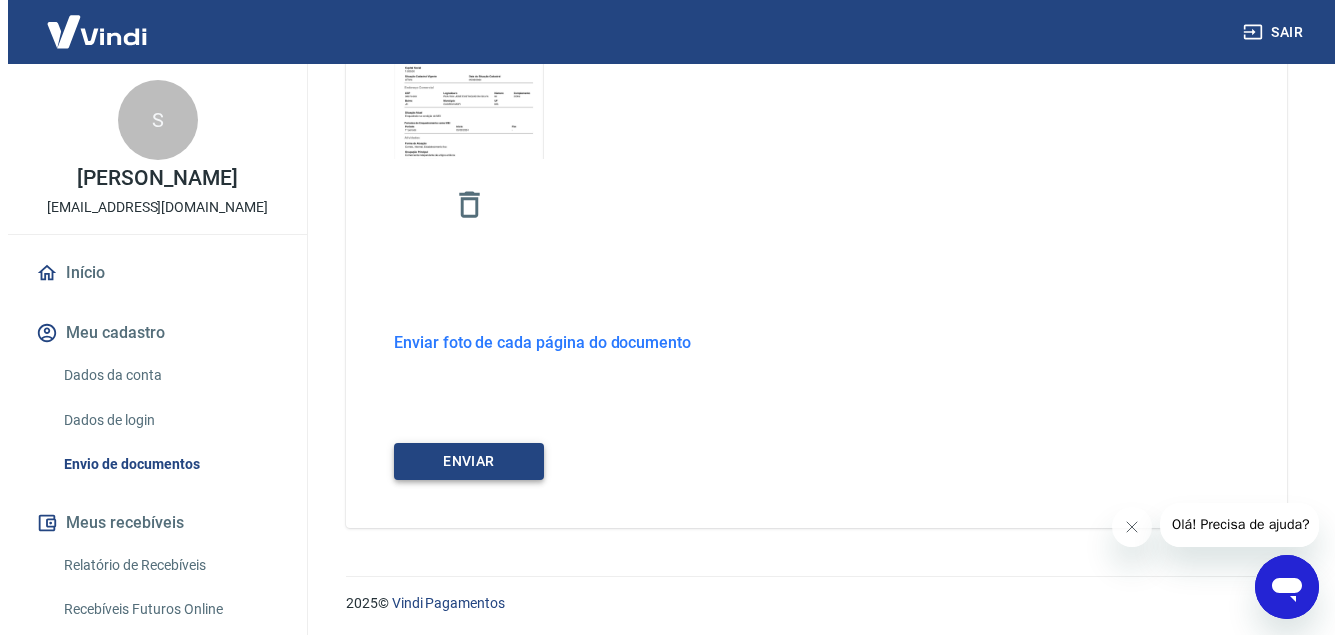 scroll, scrollTop: 752, scrollLeft: 0, axis: vertical 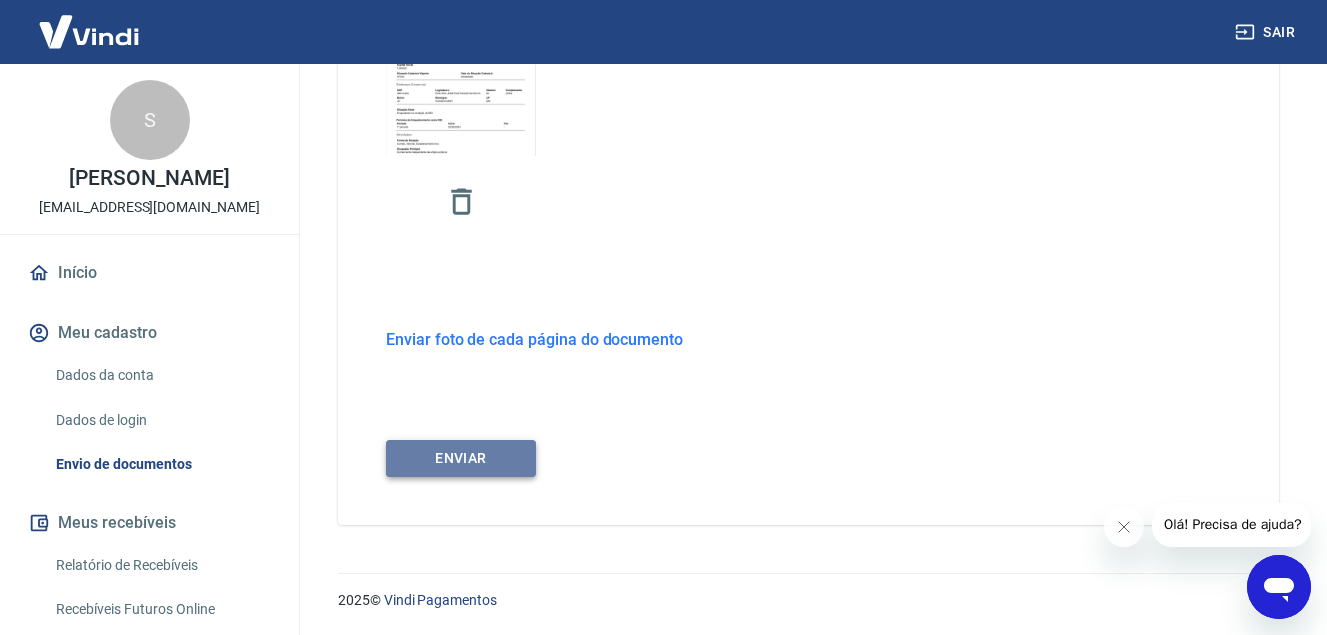 click on "ENVIAR" at bounding box center [461, 458] 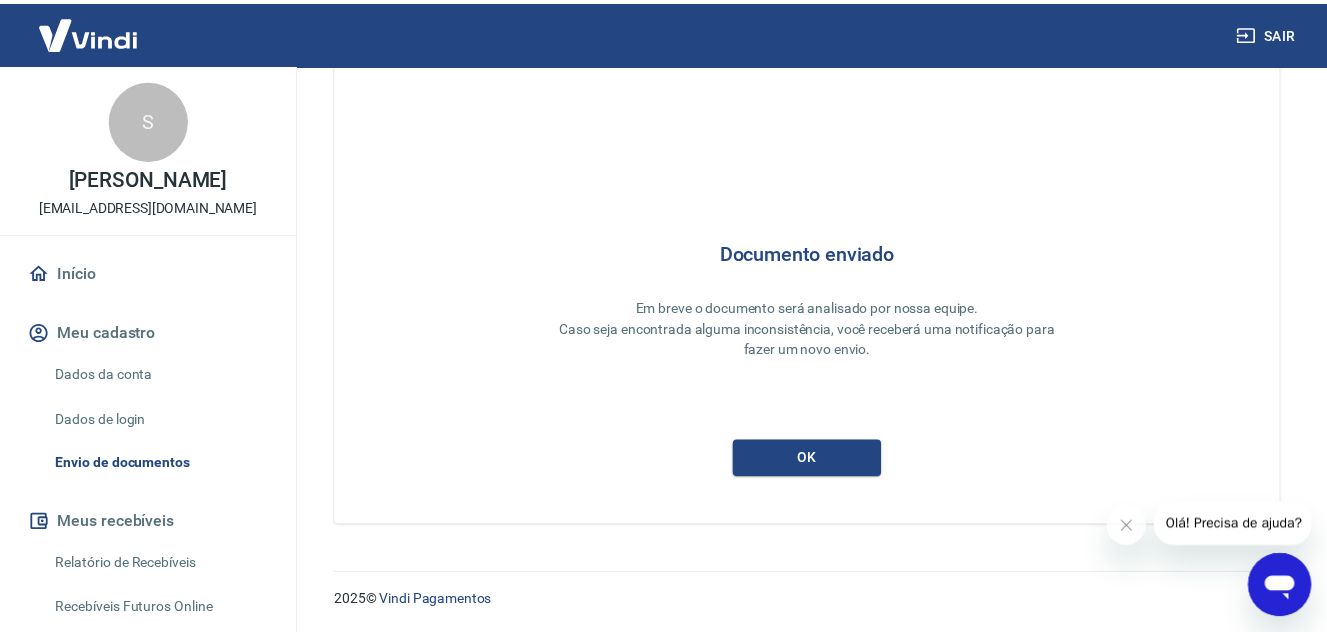 scroll, scrollTop: 59, scrollLeft: 0, axis: vertical 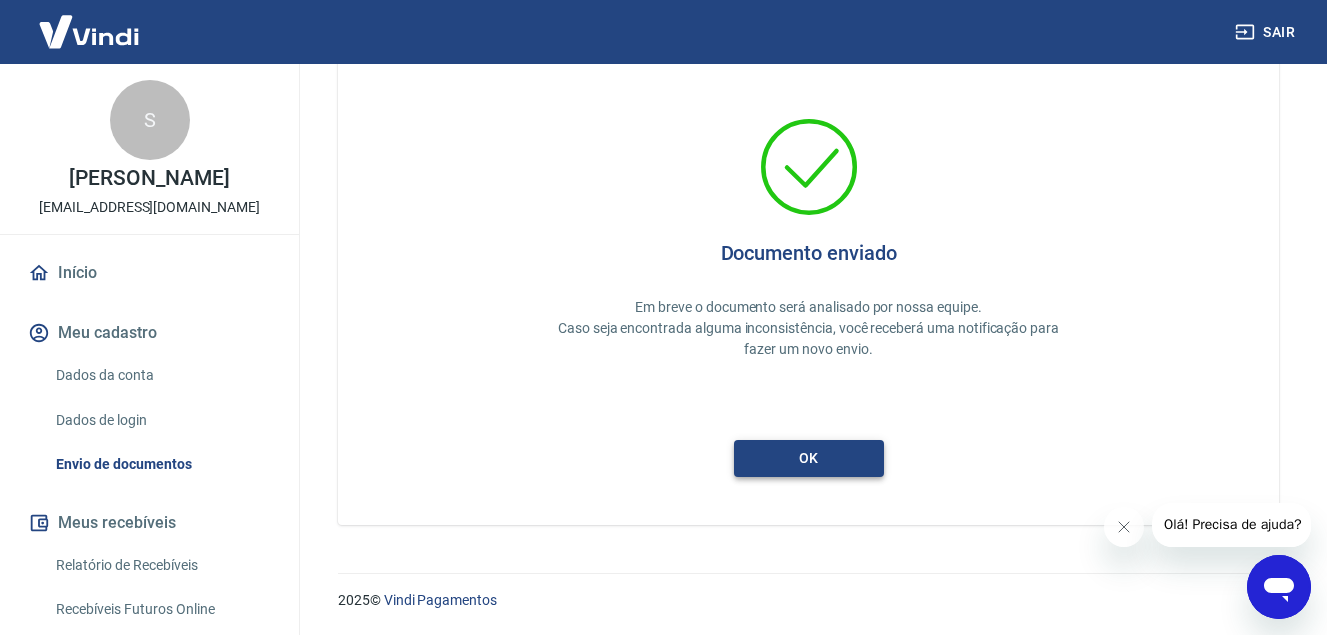click on "ok" at bounding box center (809, 458) 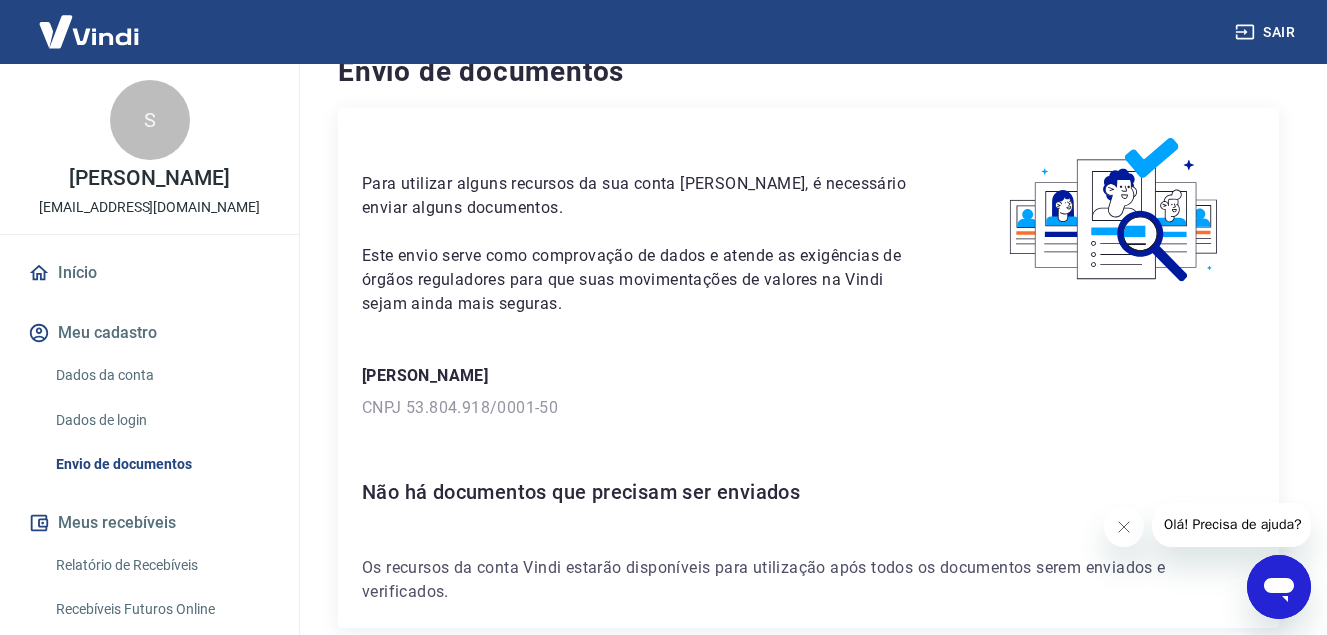 scroll, scrollTop: 33, scrollLeft: 0, axis: vertical 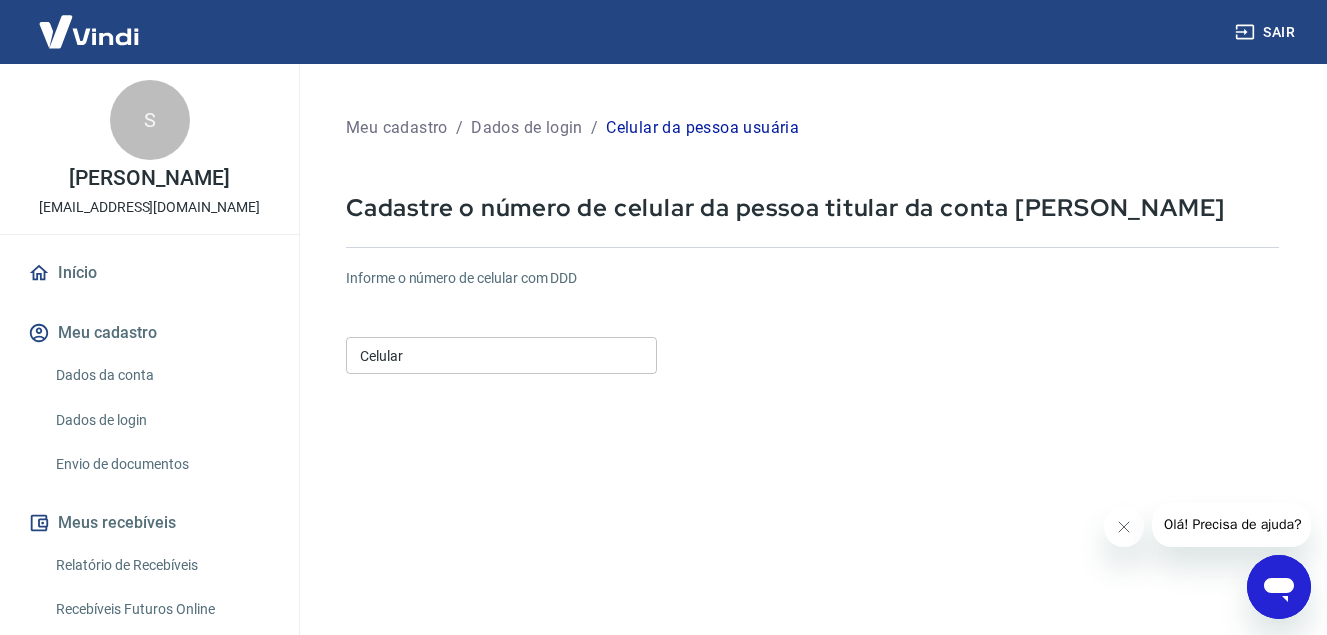 click on "Celular" at bounding box center [501, 355] 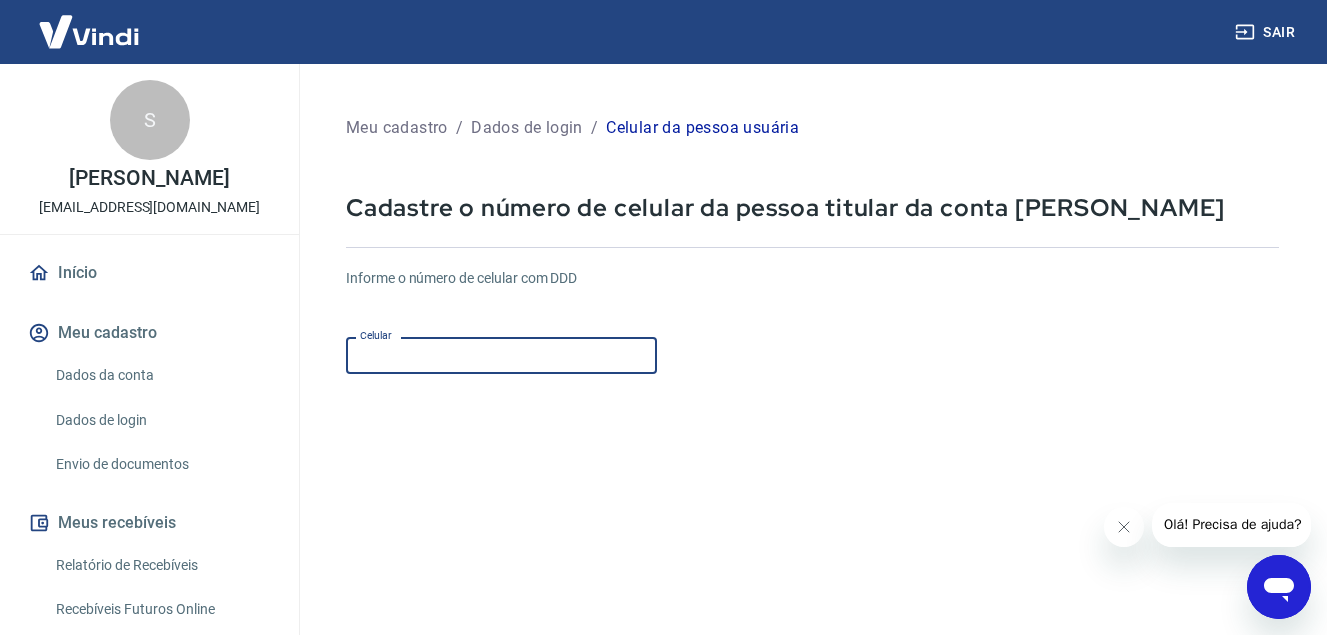 scroll, scrollTop: 0, scrollLeft: 0, axis: both 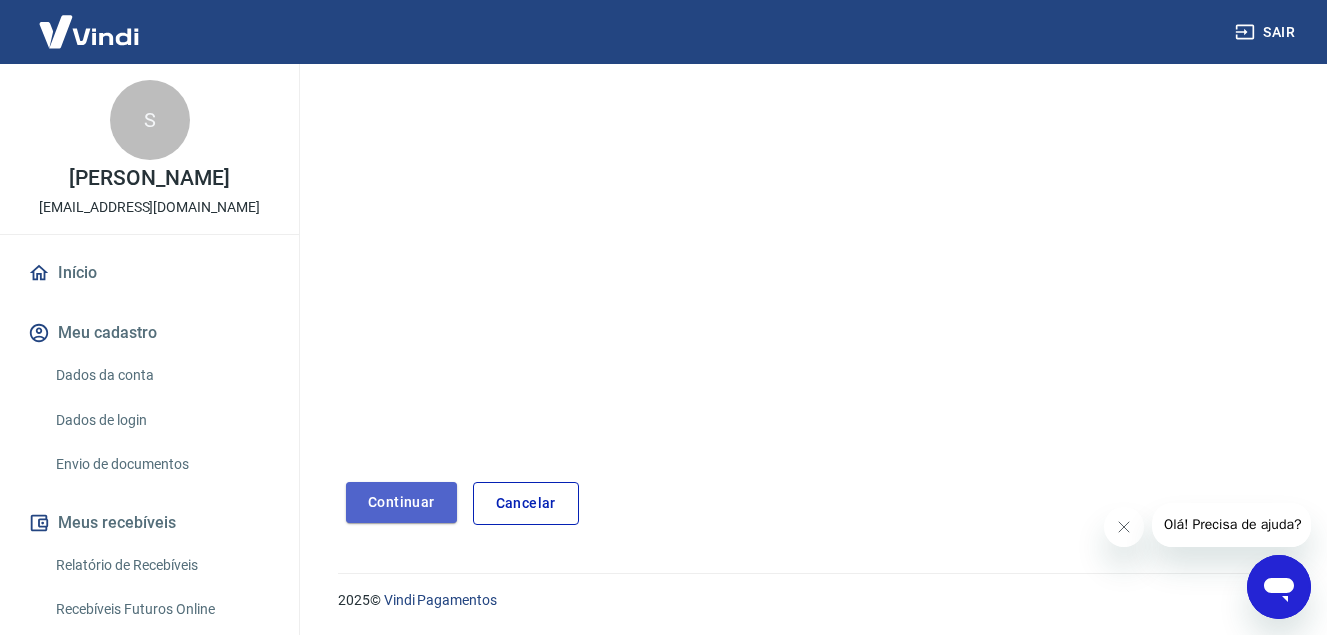 click on "Continuar" at bounding box center [401, 502] 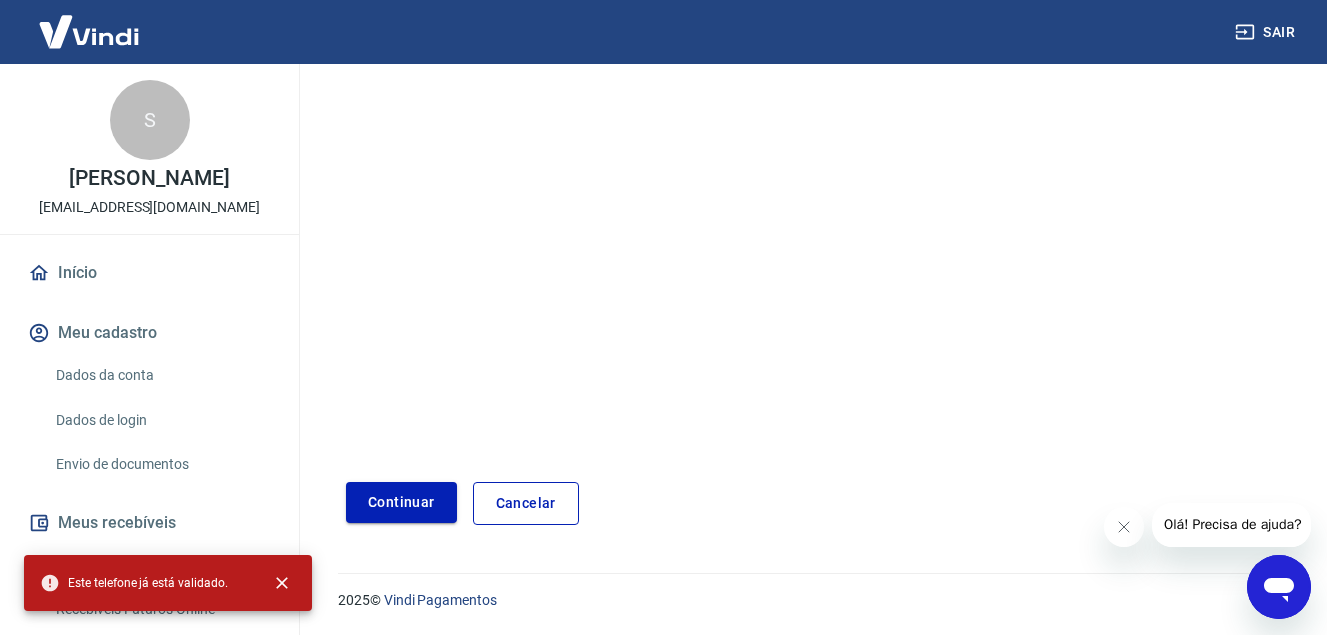 click on "Continuar" at bounding box center [401, 502] 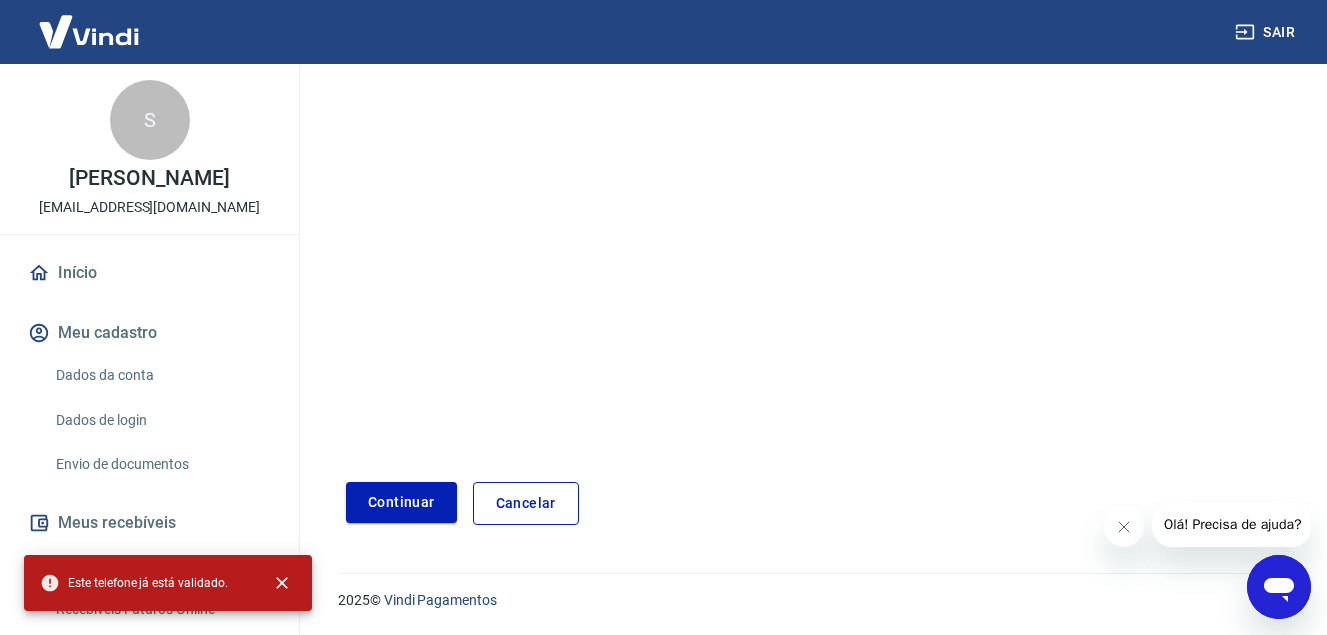click on "Dados da conta" at bounding box center (161, 375) 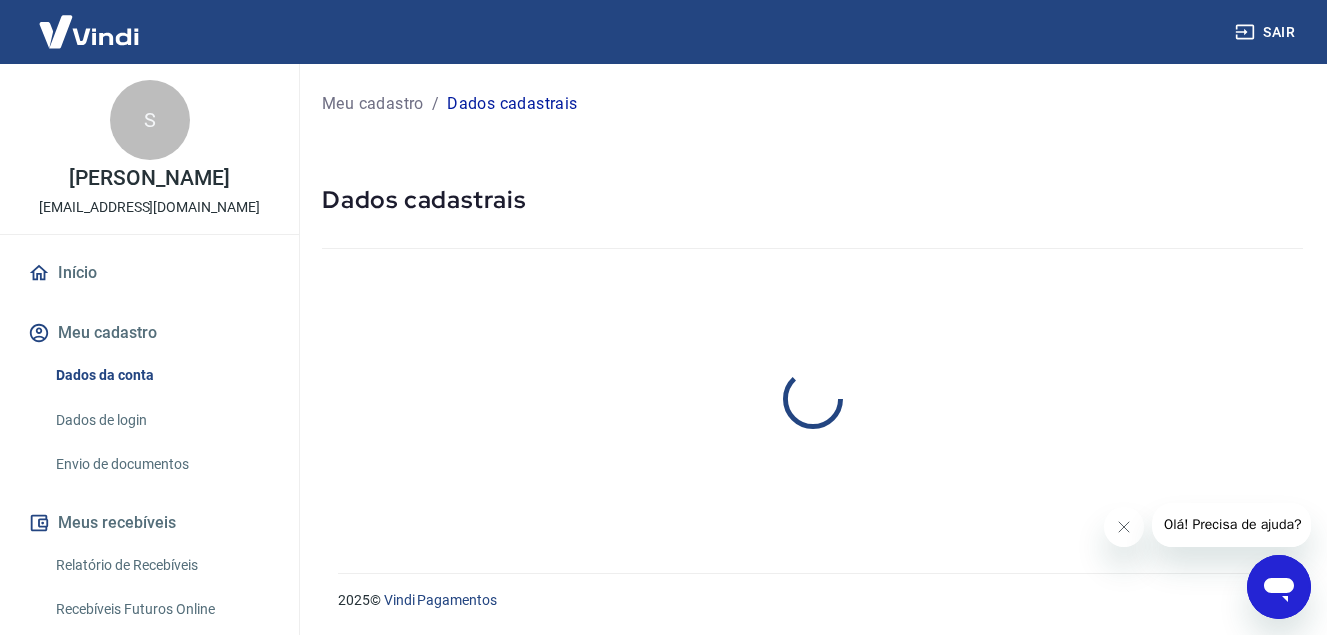 scroll, scrollTop: 0, scrollLeft: 0, axis: both 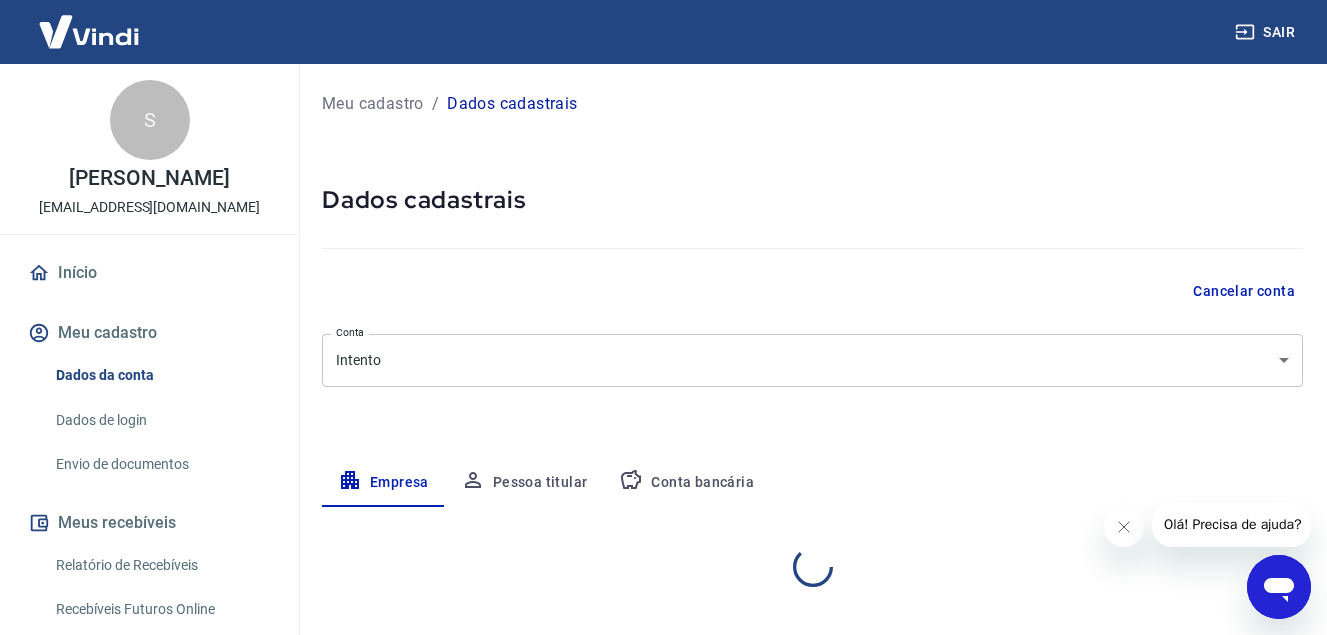 select on "MG" 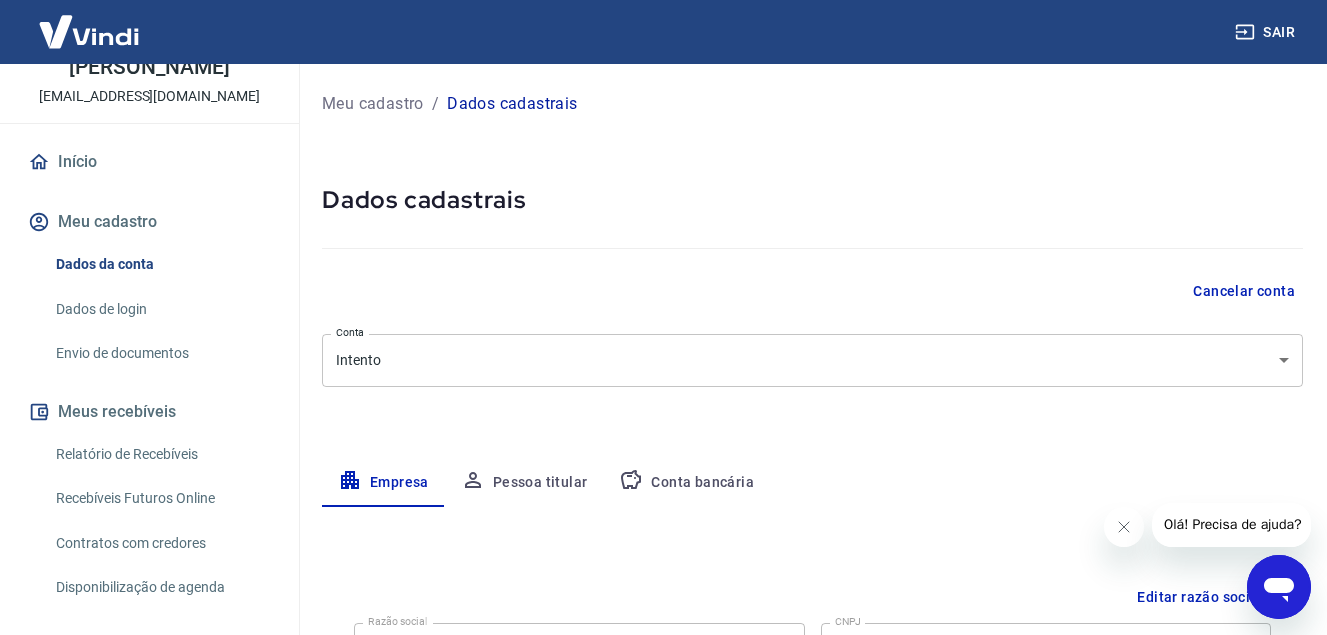 scroll, scrollTop: 133, scrollLeft: 0, axis: vertical 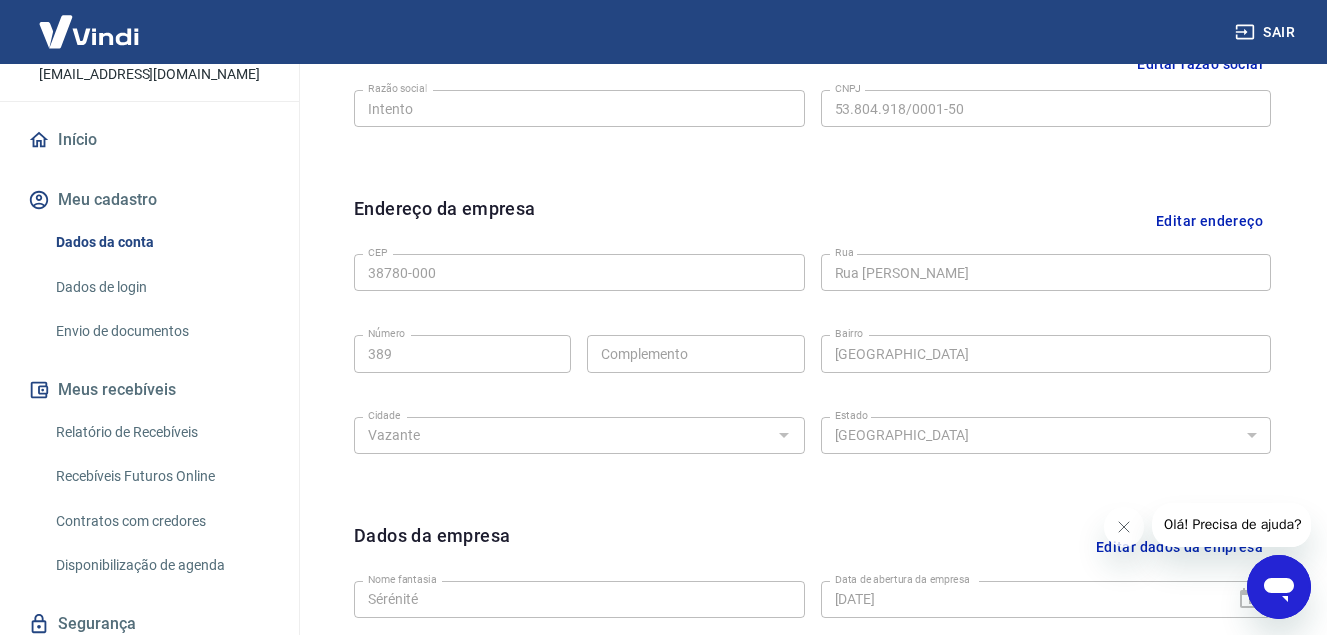 click on "Editar endereço" at bounding box center [1209, 220] 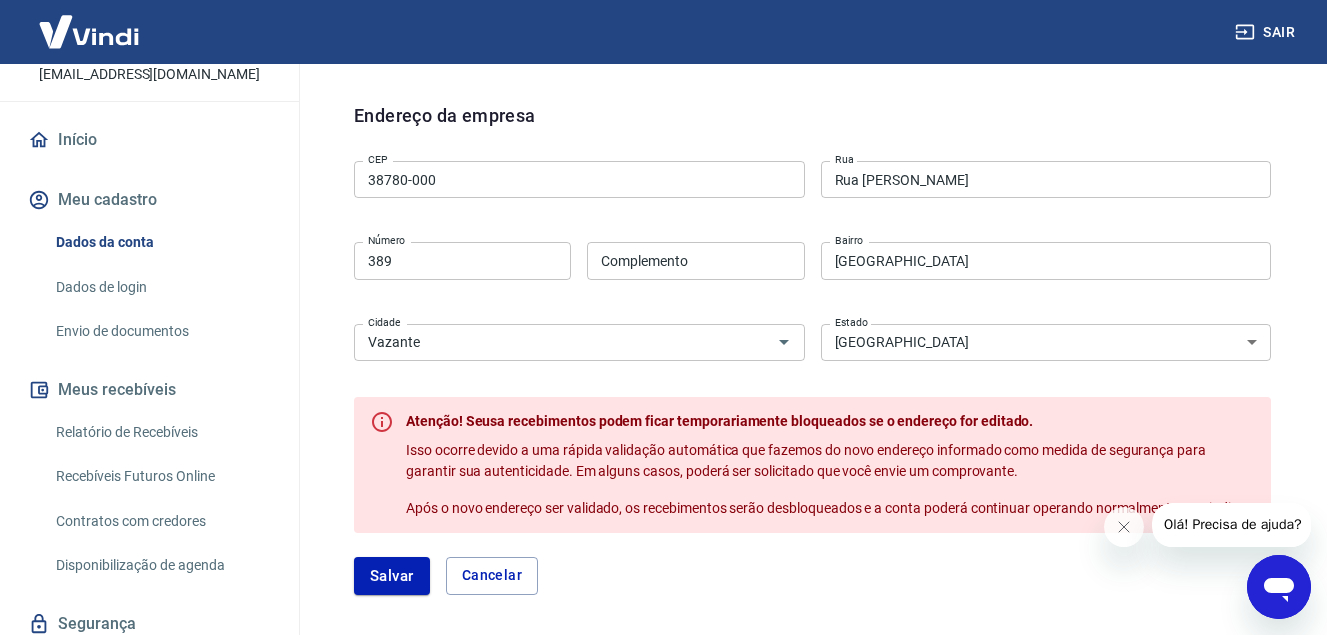 scroll, scrollTop: 633, scrollLeft: 0, axis: vertical 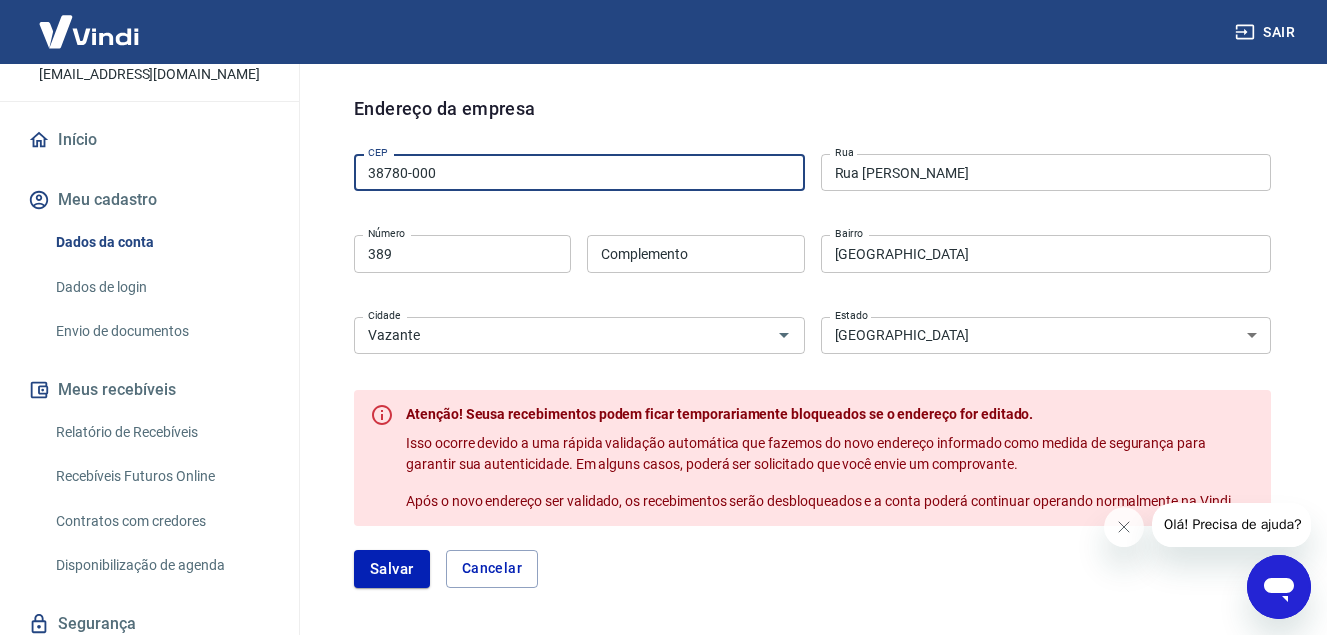 drag, startPoint x: 468, startPoint y: 166, endPoint x: 225, endPoint y: 179, distance: 243.34749 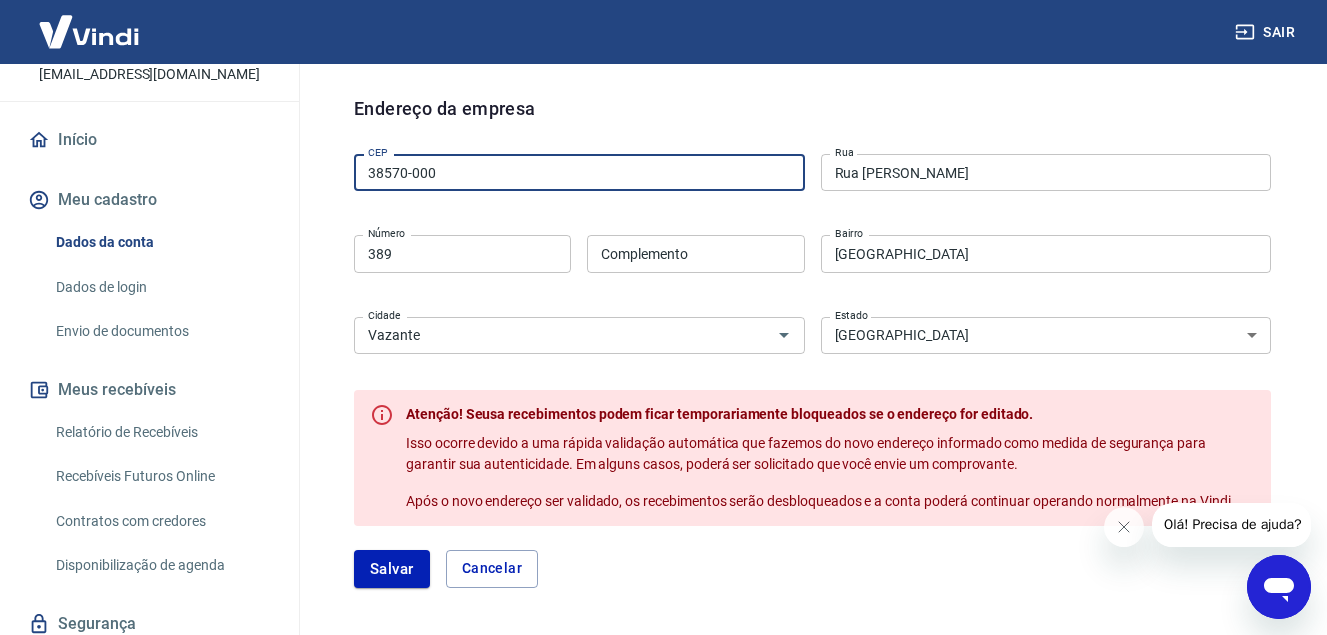 click on "Cancelar" at bounding box center [492, 569] 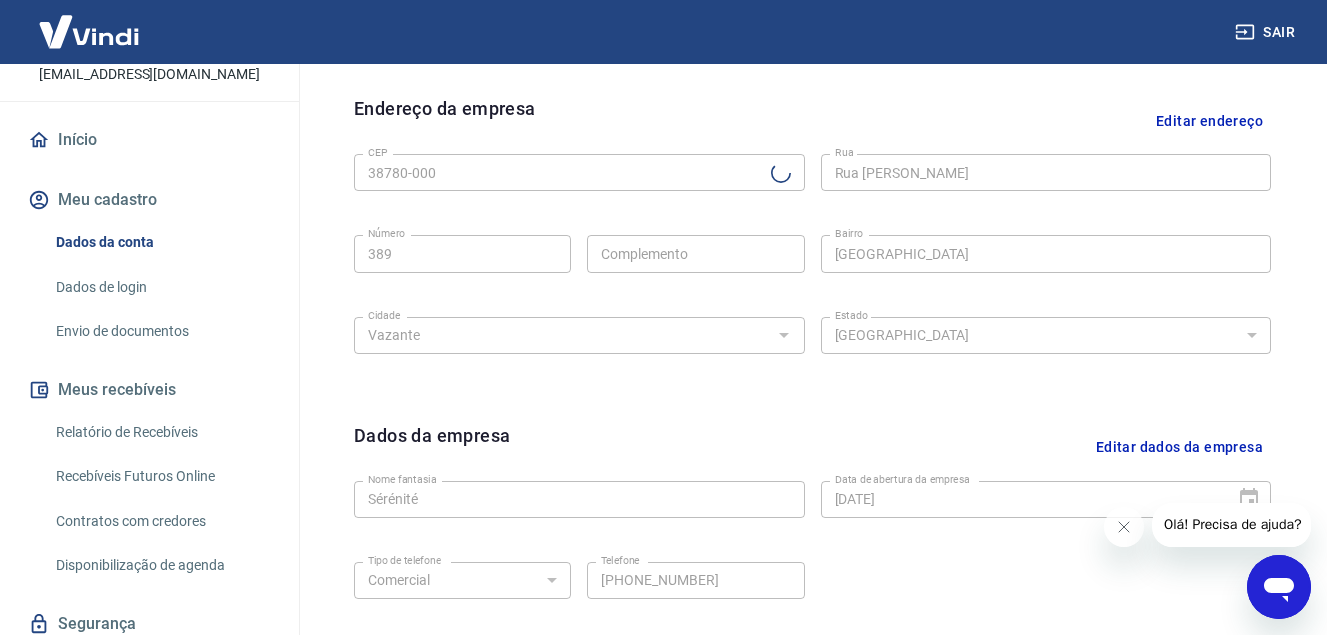 type 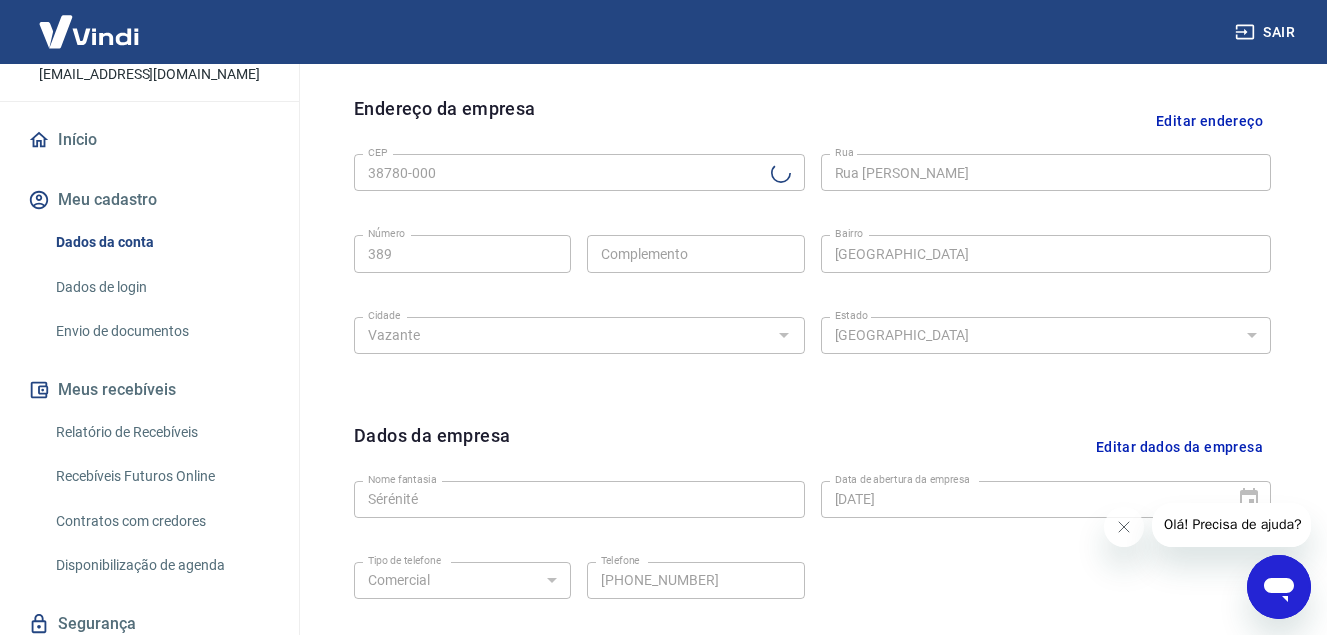 type 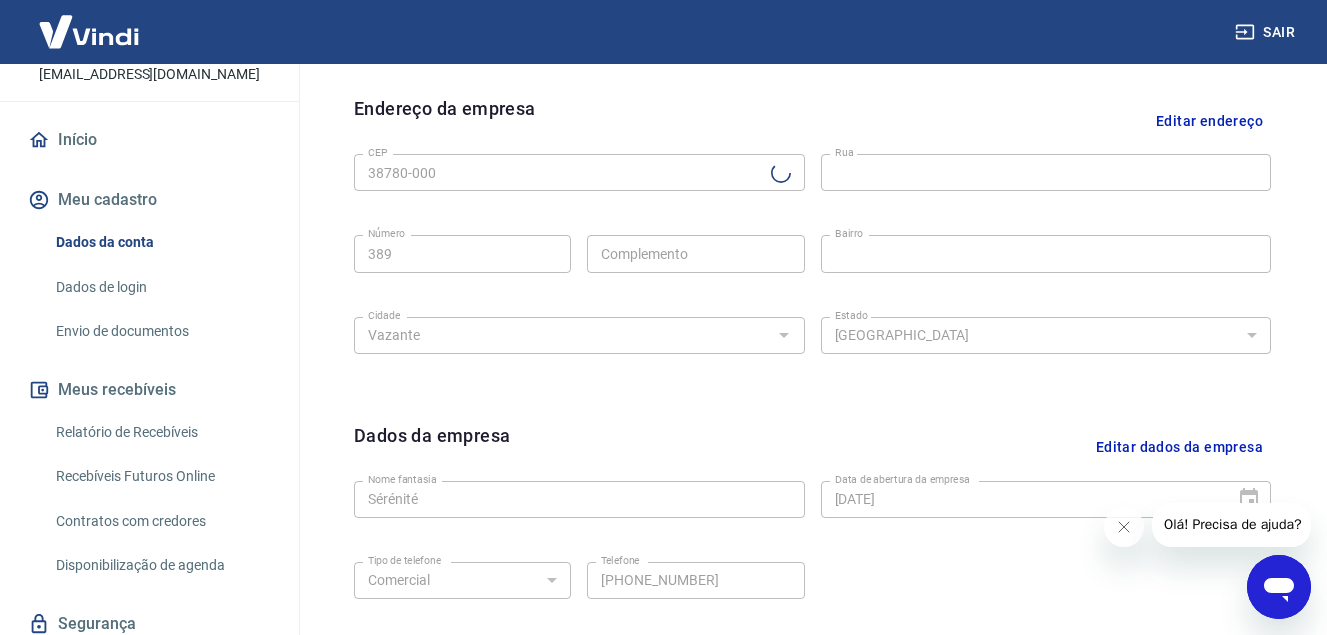 type on "Guarda-Mor" 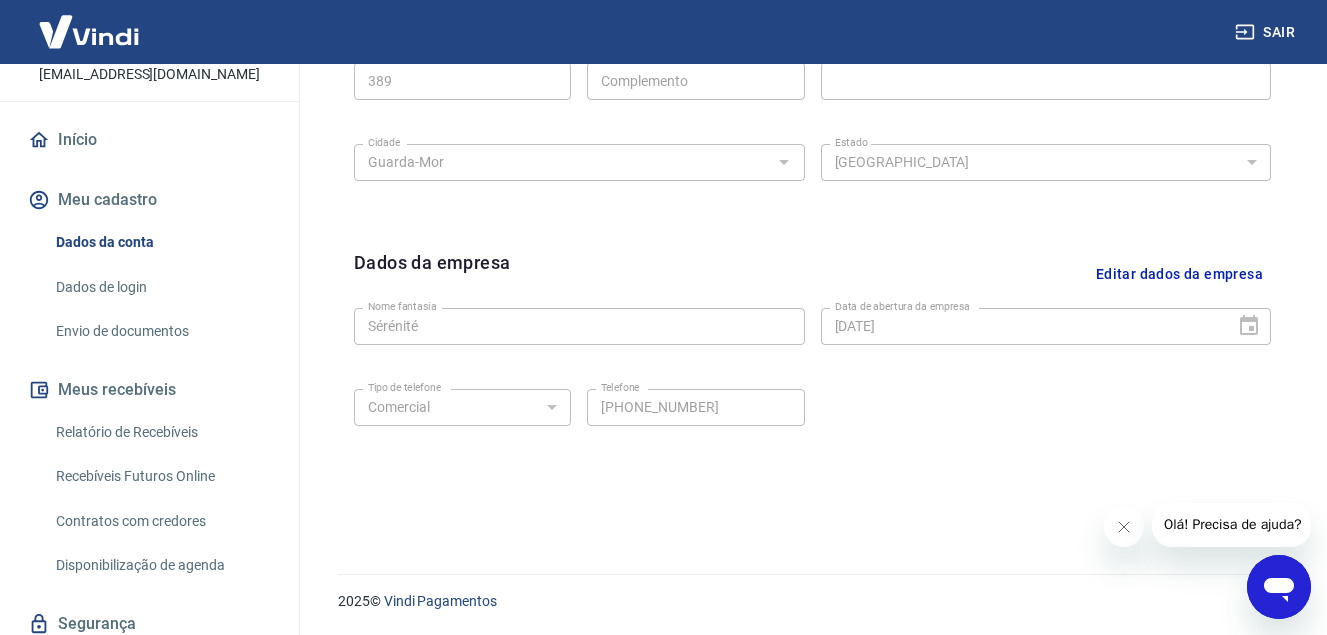 scroll, scrollTop: 807, scrollLeft: 0, axis: vertical 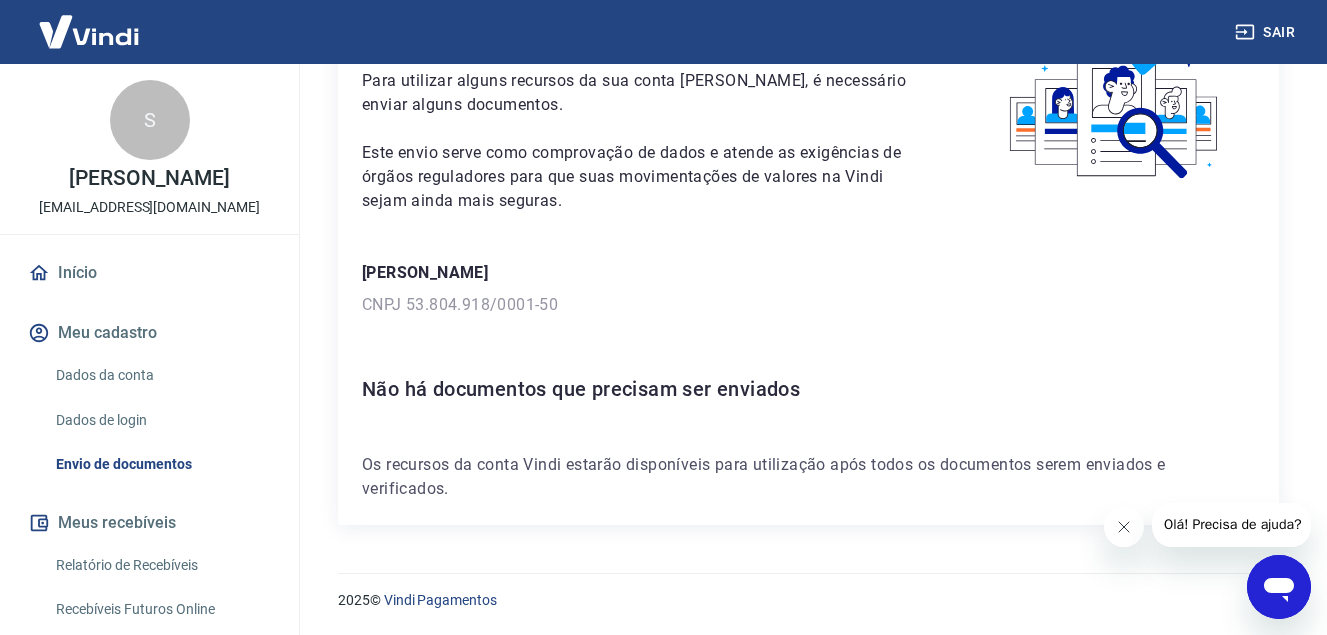 click 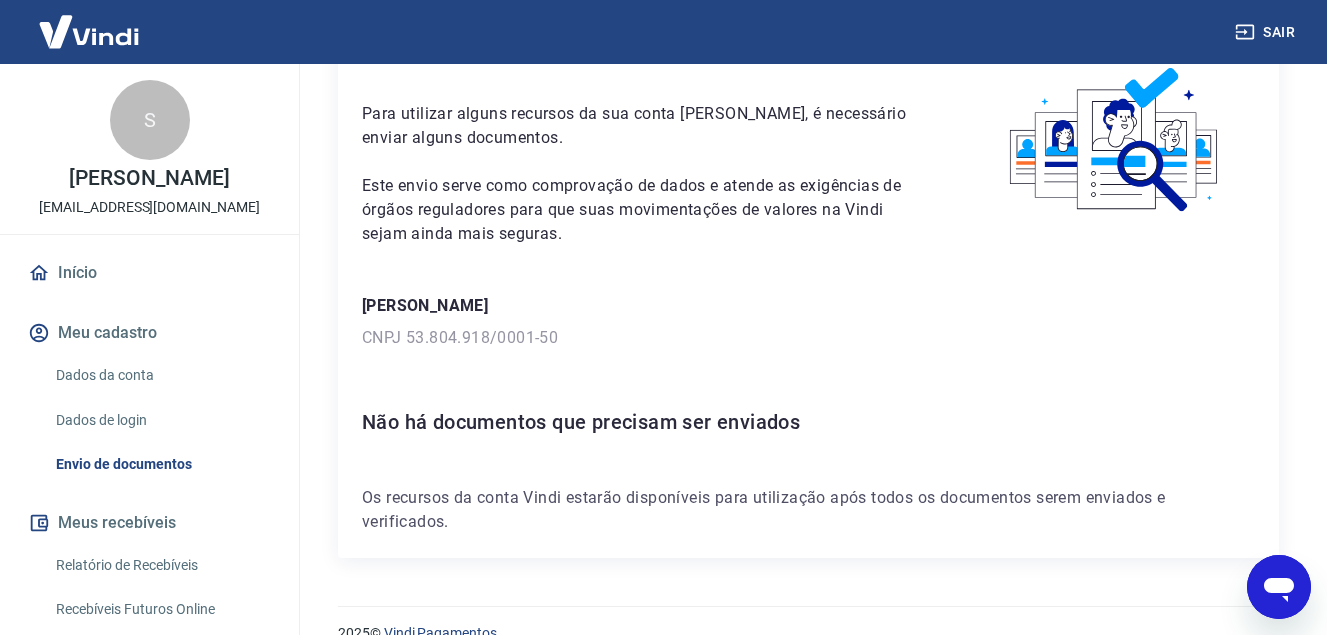 scroll, scrollTop: 139, scrollLeft: 0, axis: vertical 